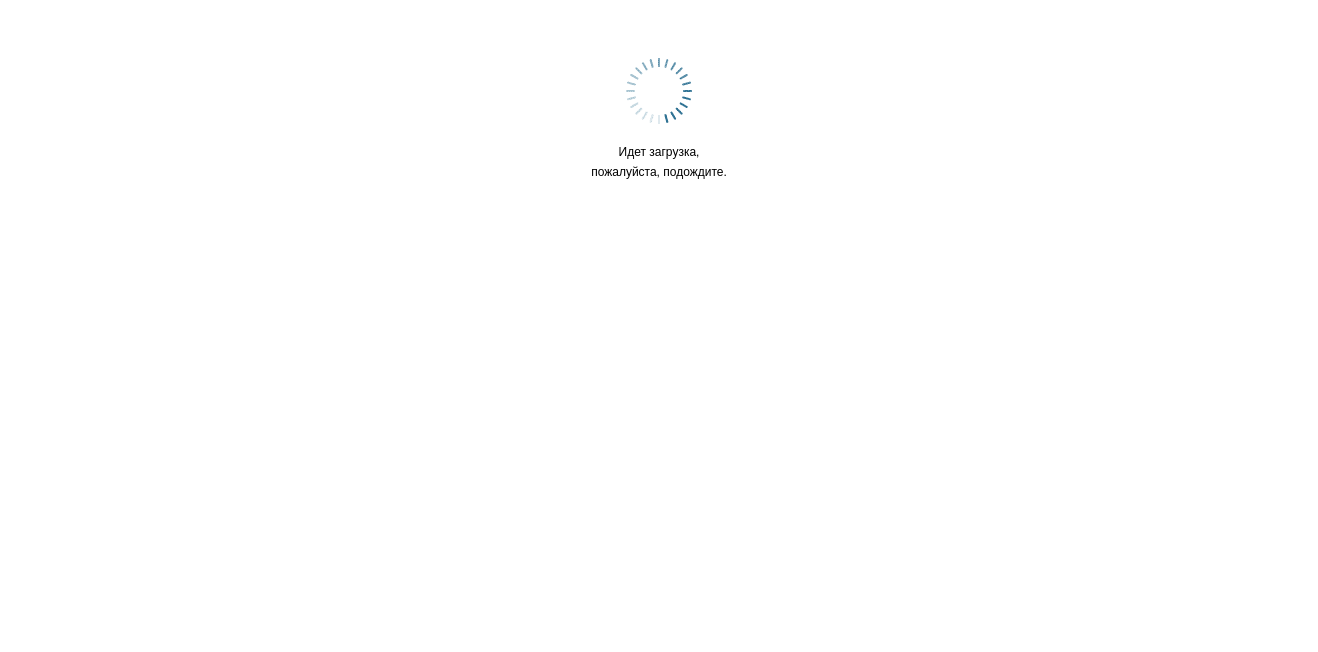 scroll, scrollTop: 0, scrollLeft: 0, axis: both 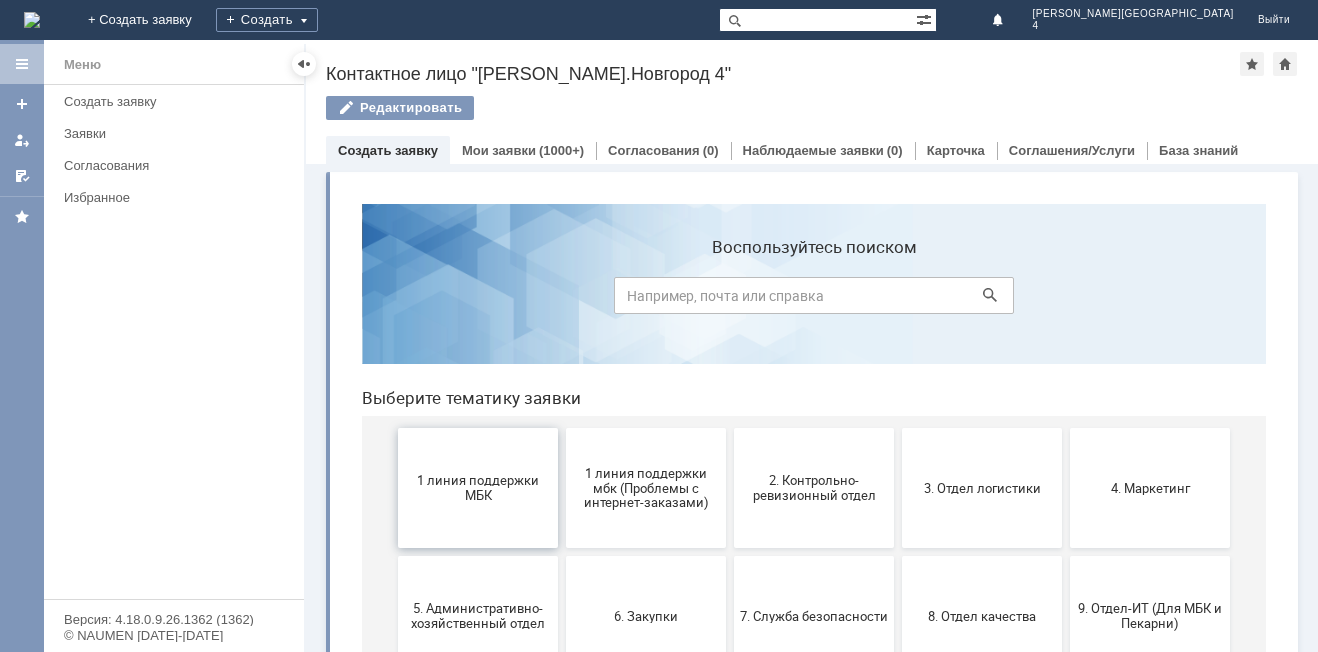 click on "1 линия поддержки МБК" at bounding box center [478, 488] 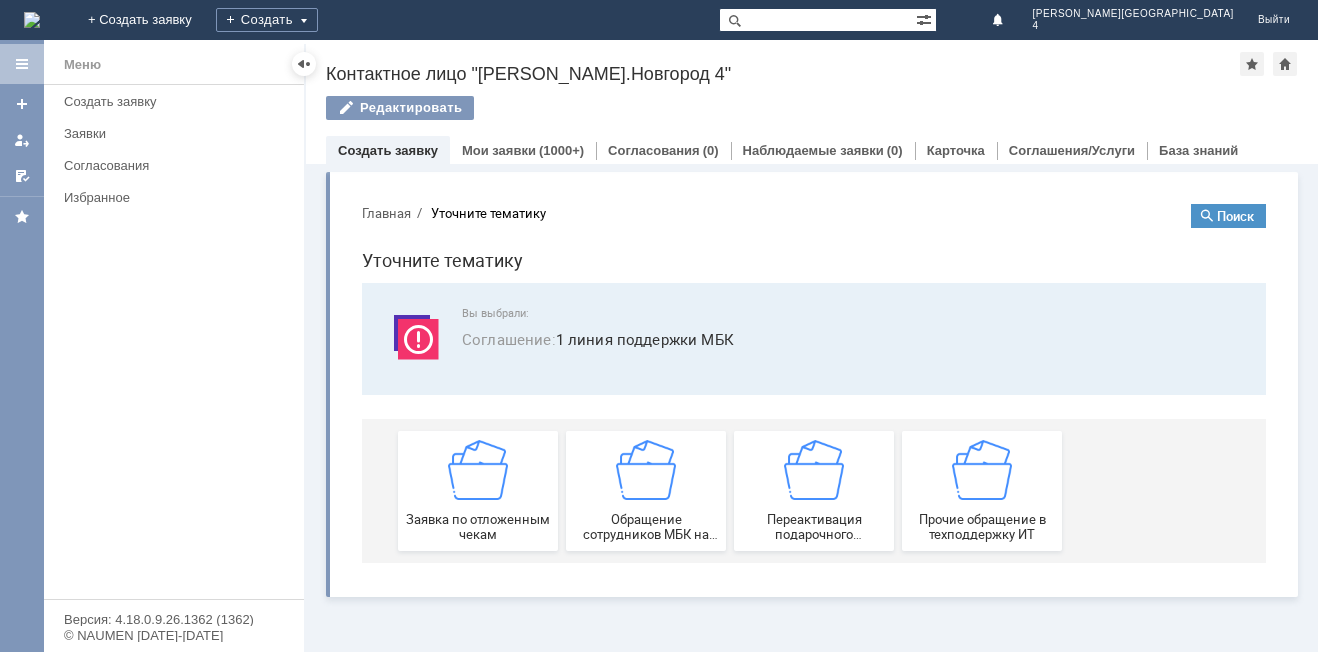 click on "Заявка по отложенным чекам" at bounding box center (478, 491) 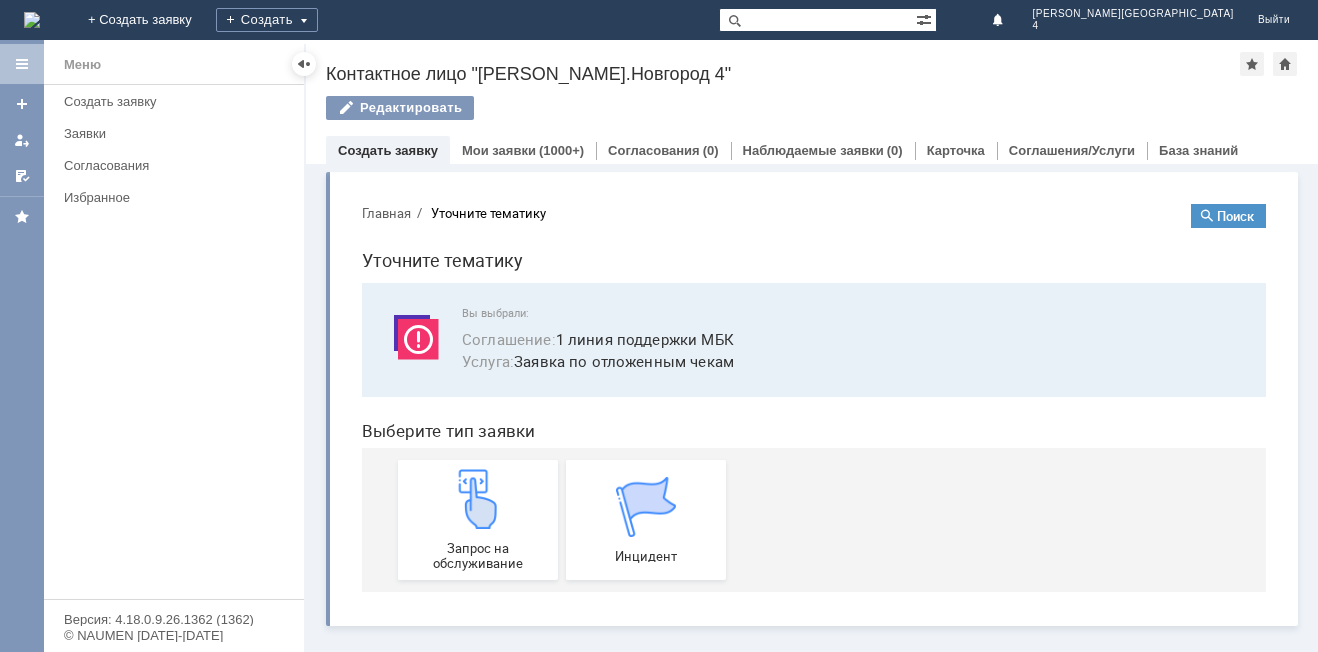 click on "Запрос на обслуживание" at bounding box center (478, 520) 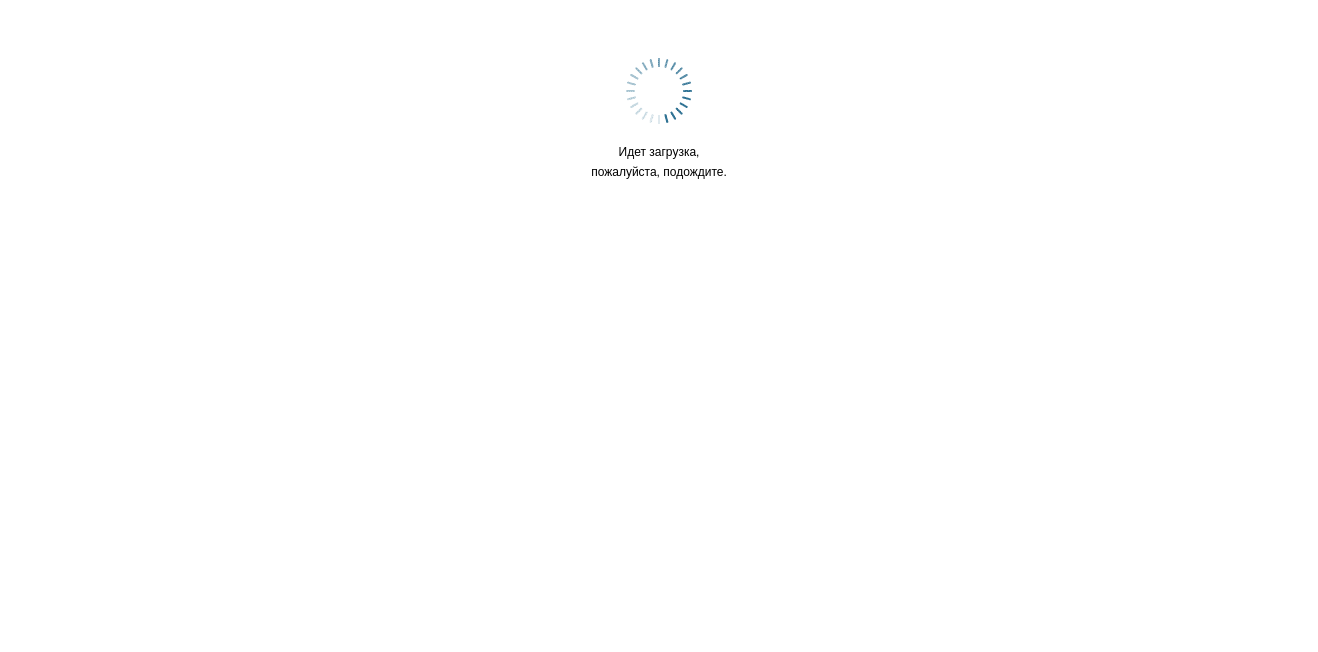scroll, scrollTop: 0, scrollLeft: 0, axis: both 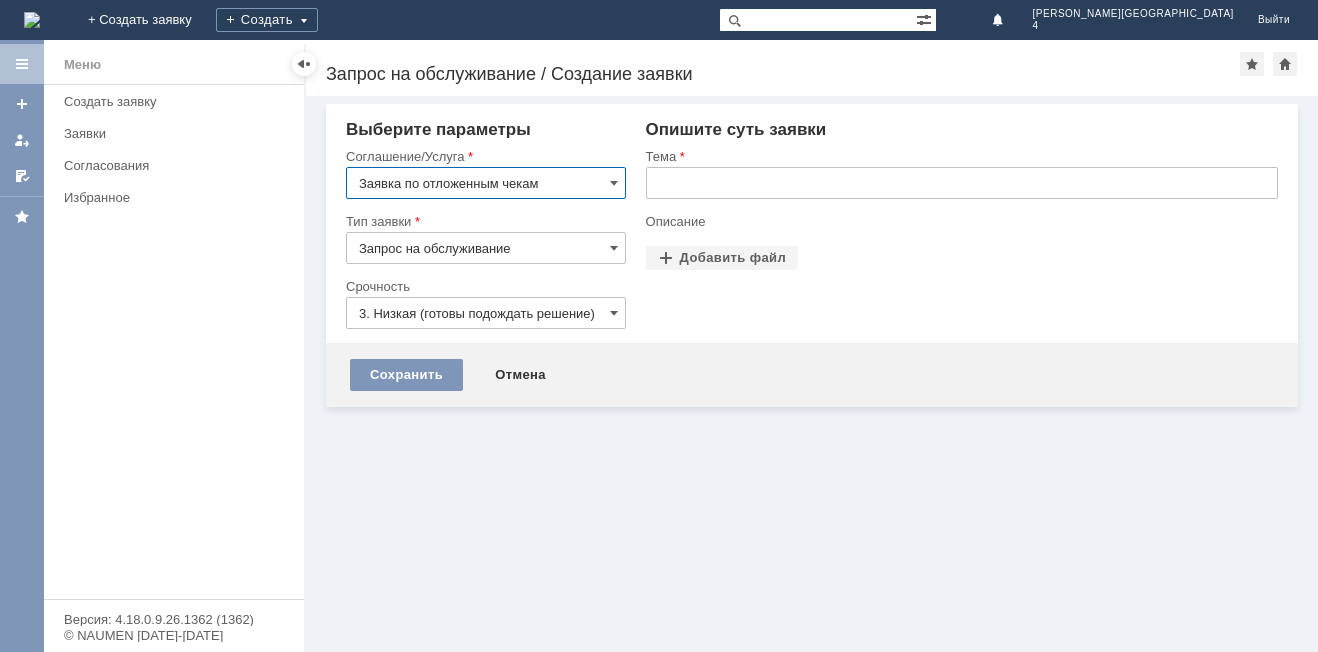 click at bounding box center [962, 183] 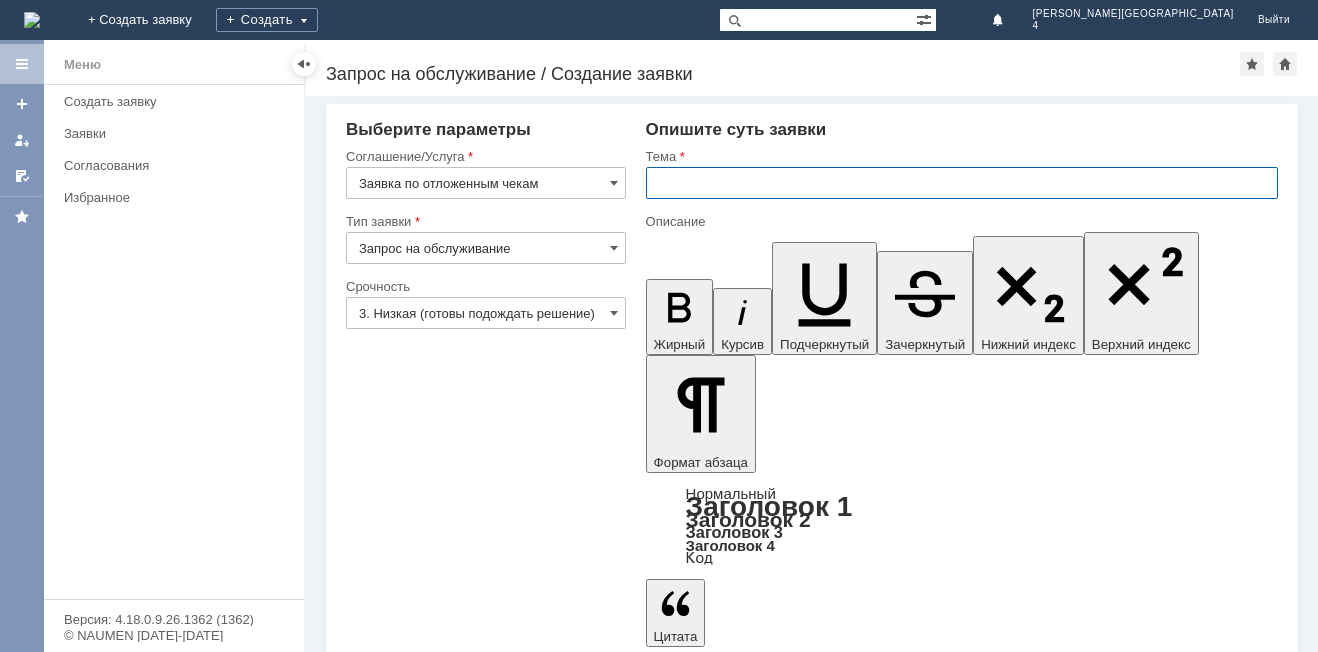 scroll, scrollTop: 0, scrollLeft: 0, axis: both 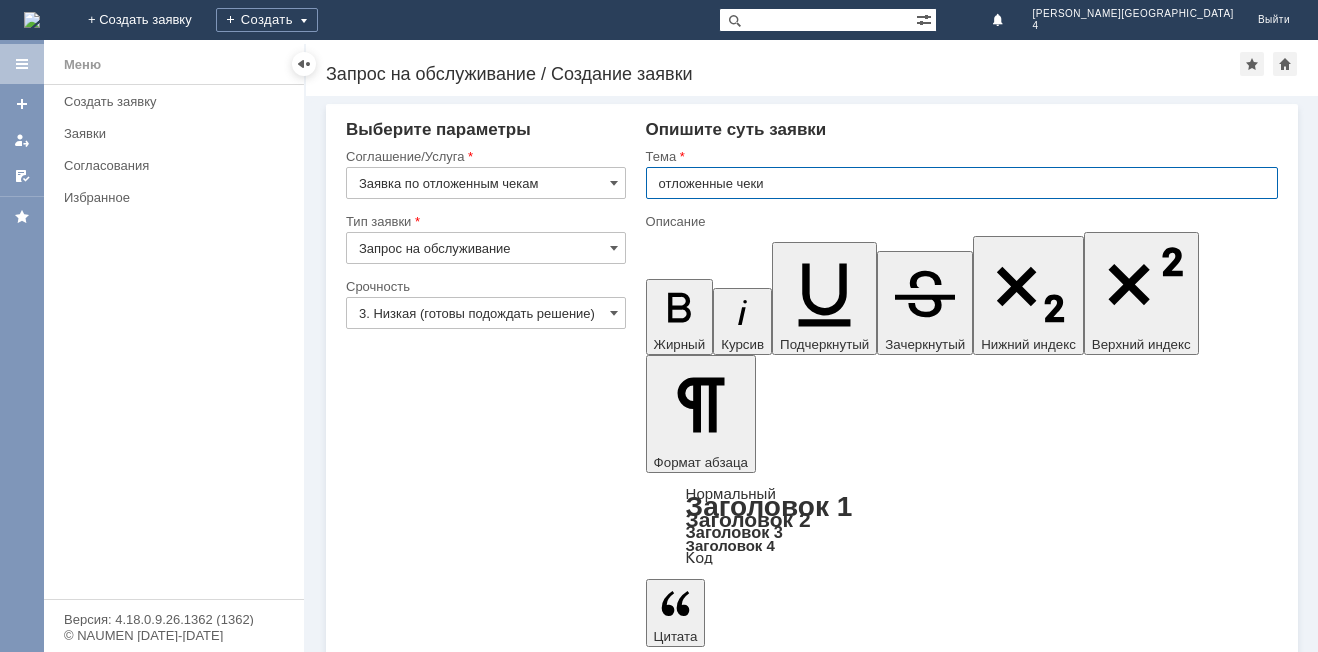 type on "отложенные чеки" 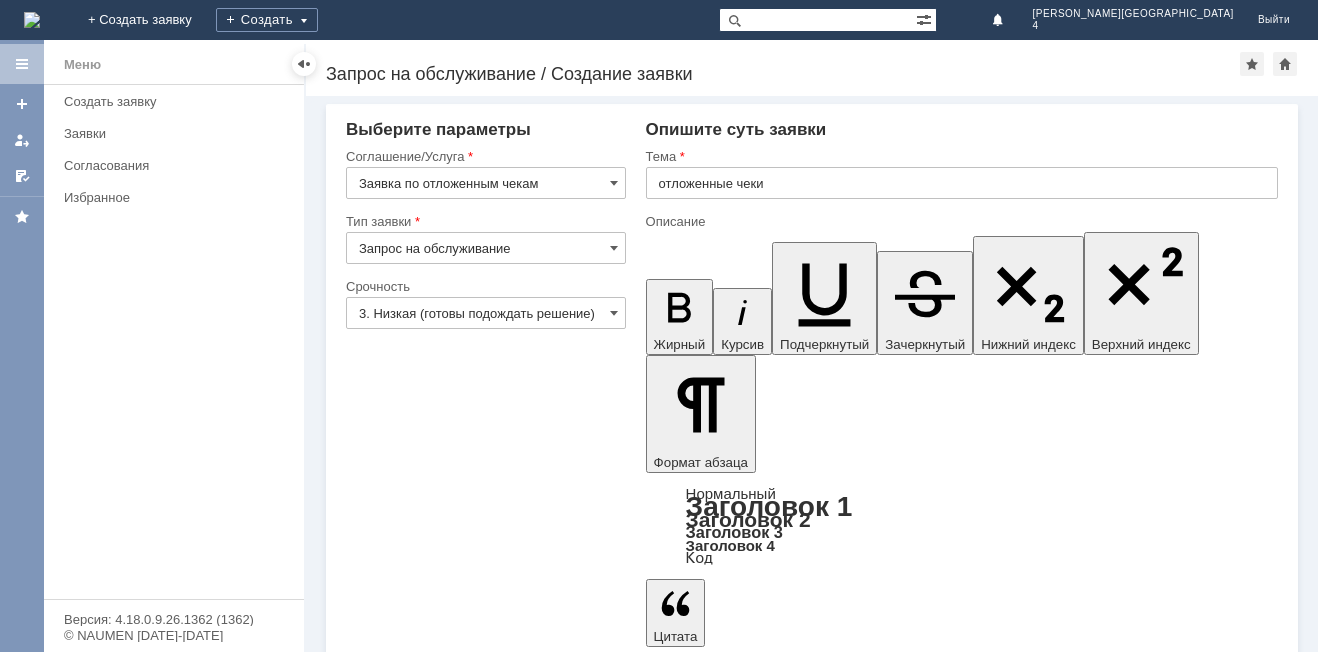 type 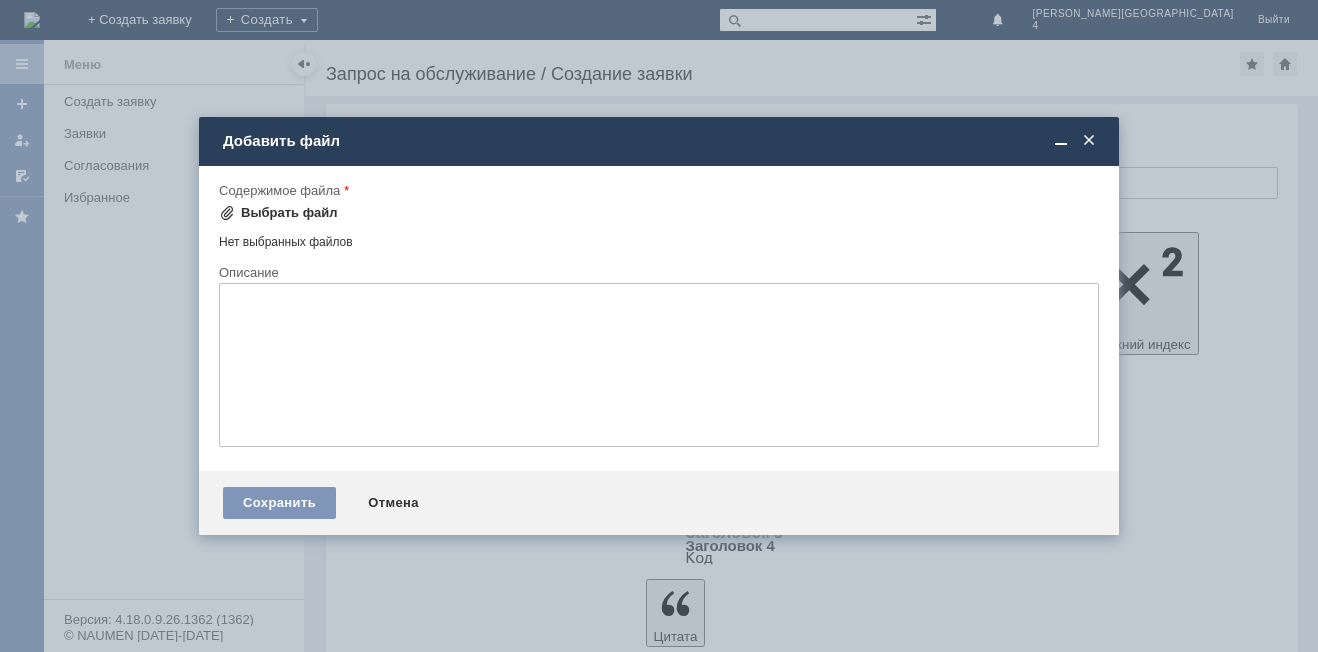 click on "Выбрать файл" at bounding box center (289, 213) 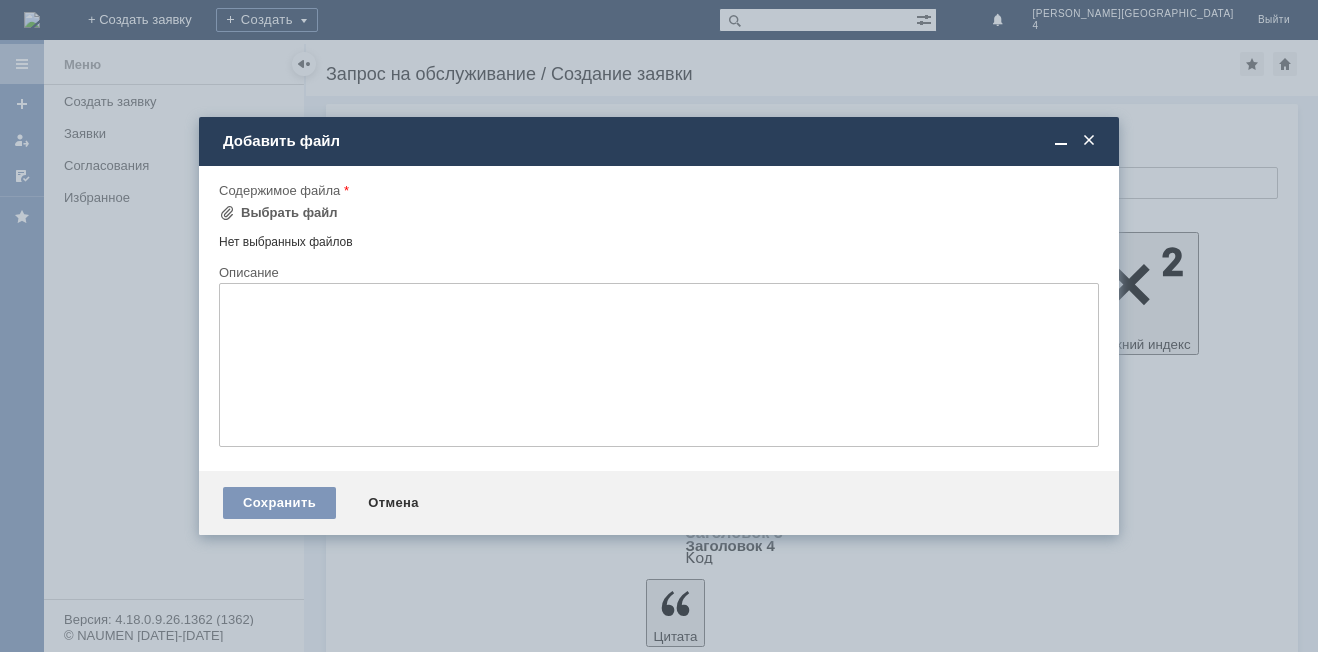 scroll, scrollTop: 0, scrollLeft: 0, axis: both 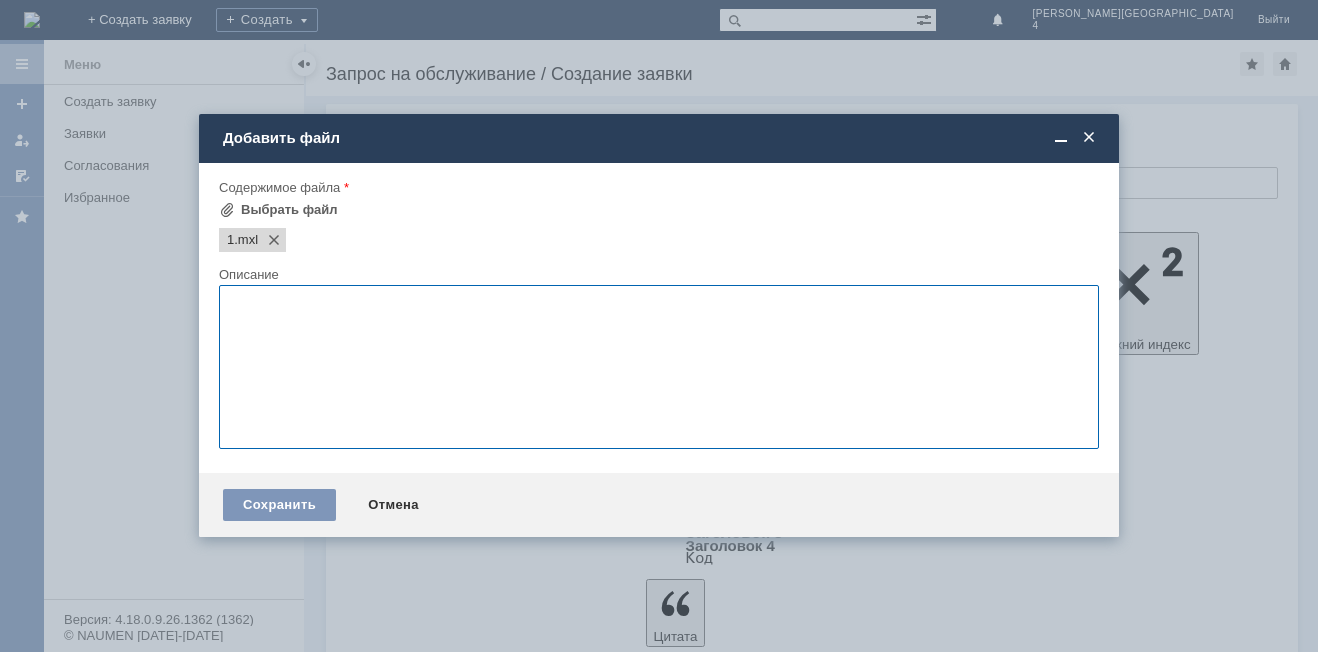click at bounding box center [659, 367] 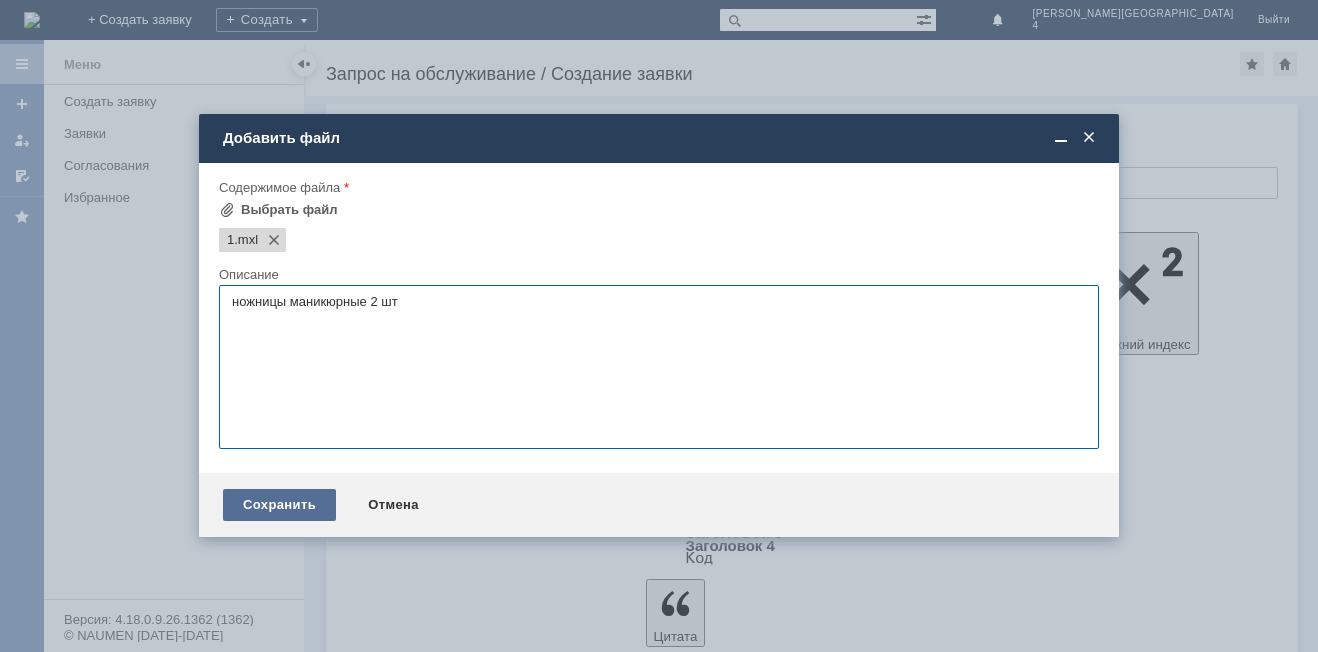 type on "ножницы маникюрные 2 шт" 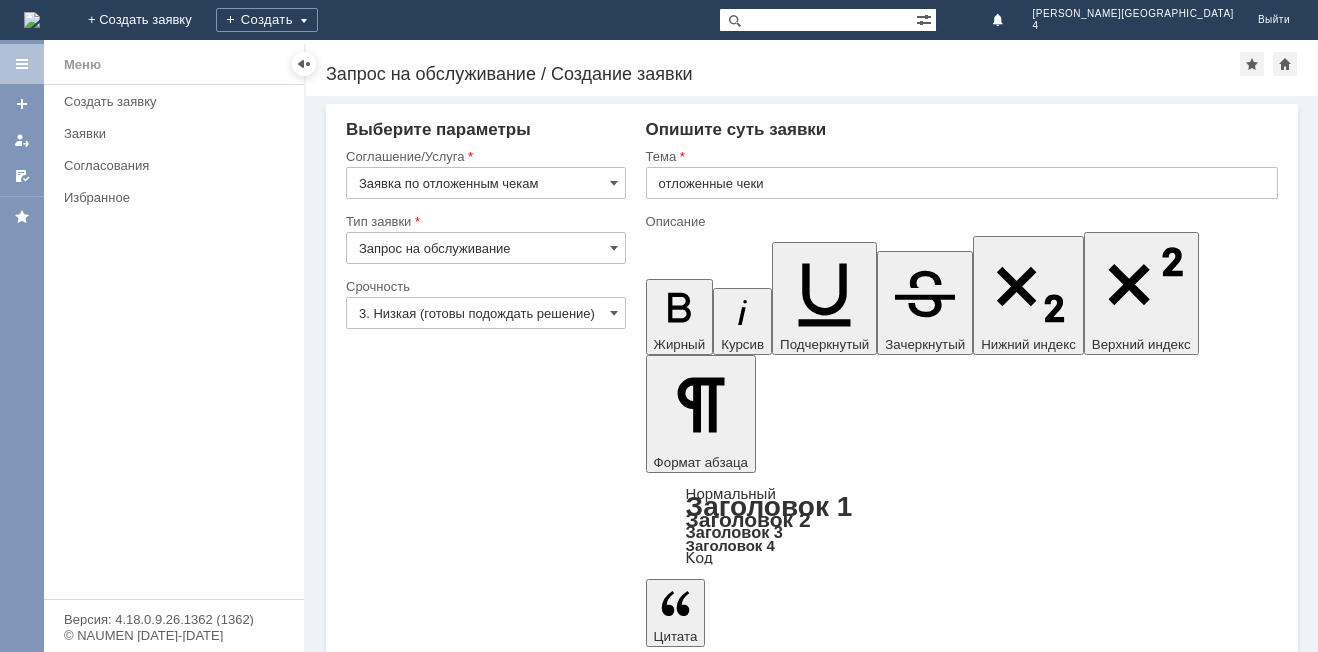 drag, startPoint x: 949, startPoint y: 4758, endPoint x: 667, endPoint y: 4775, distance: 282.51193 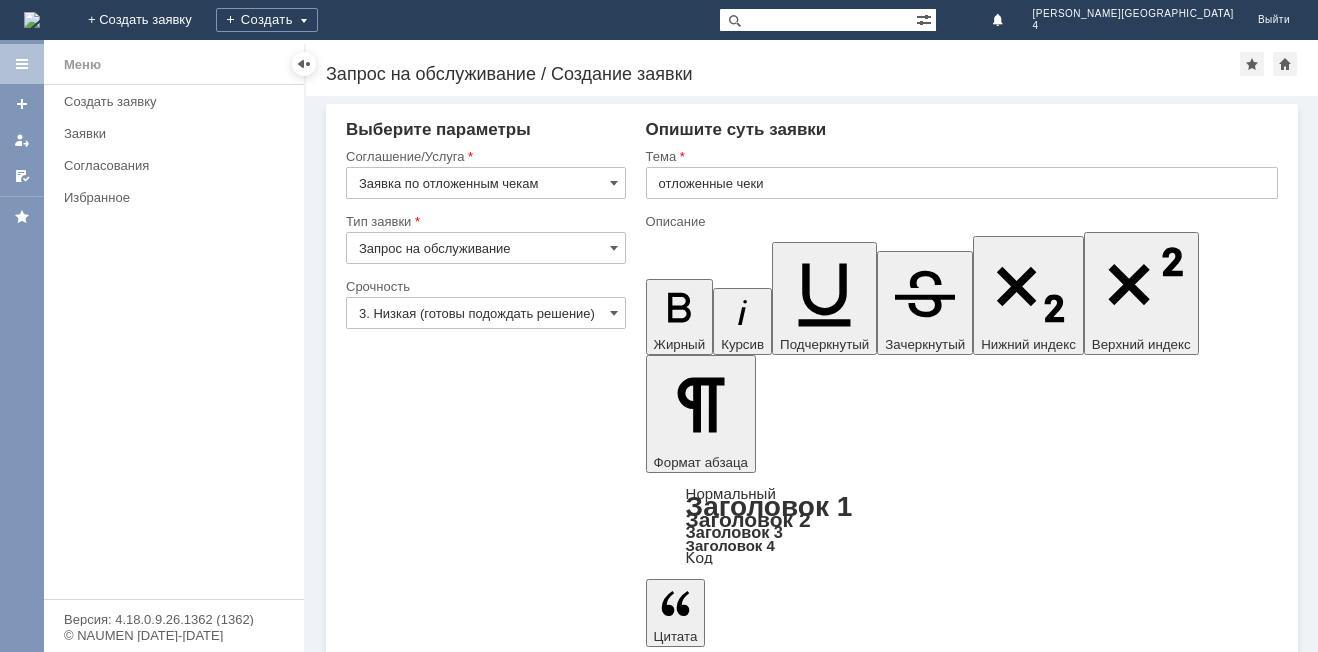click on "Сохранить" at bounding box center [406, 5055] 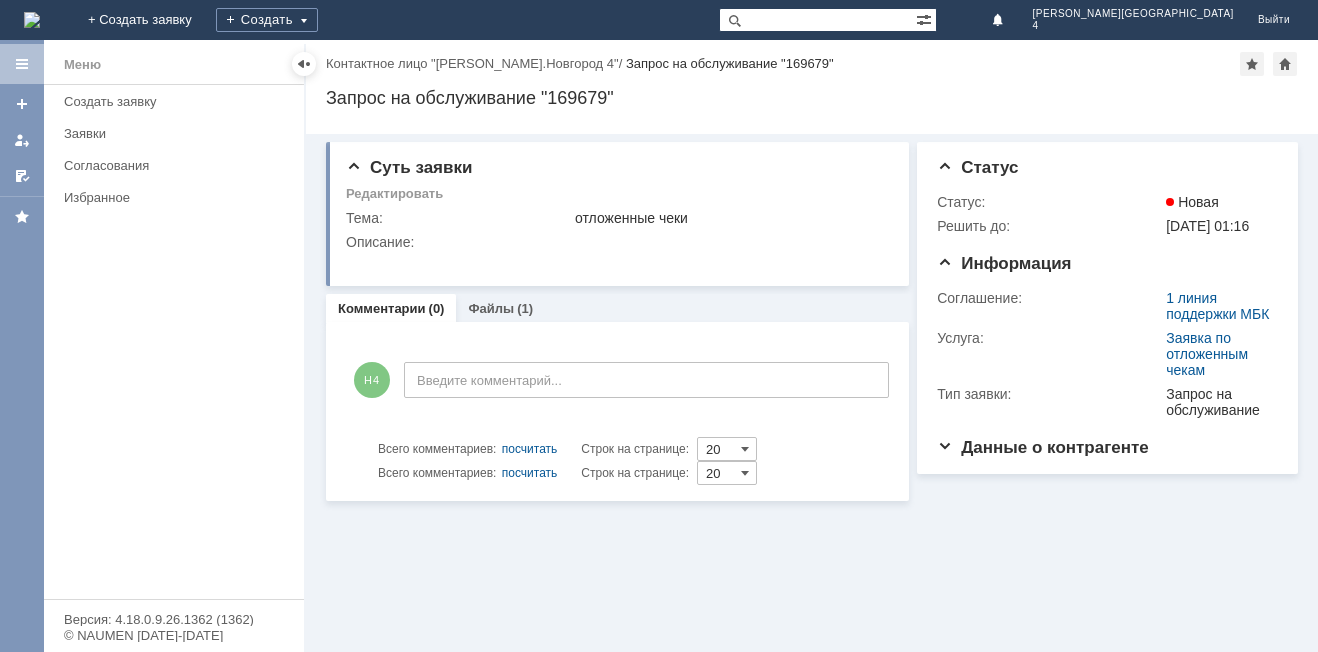 scroll, scrollTop: 0, scrollLeft: 0, axis: both 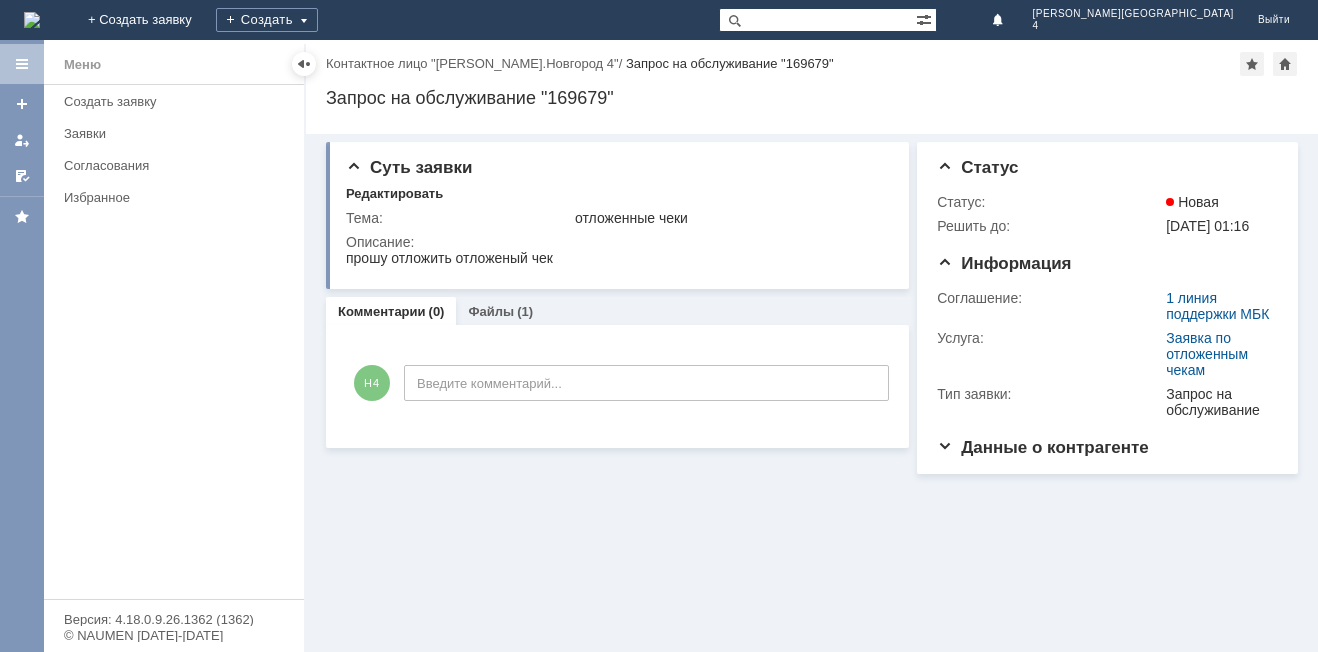 click at bounding box center [32, 20] 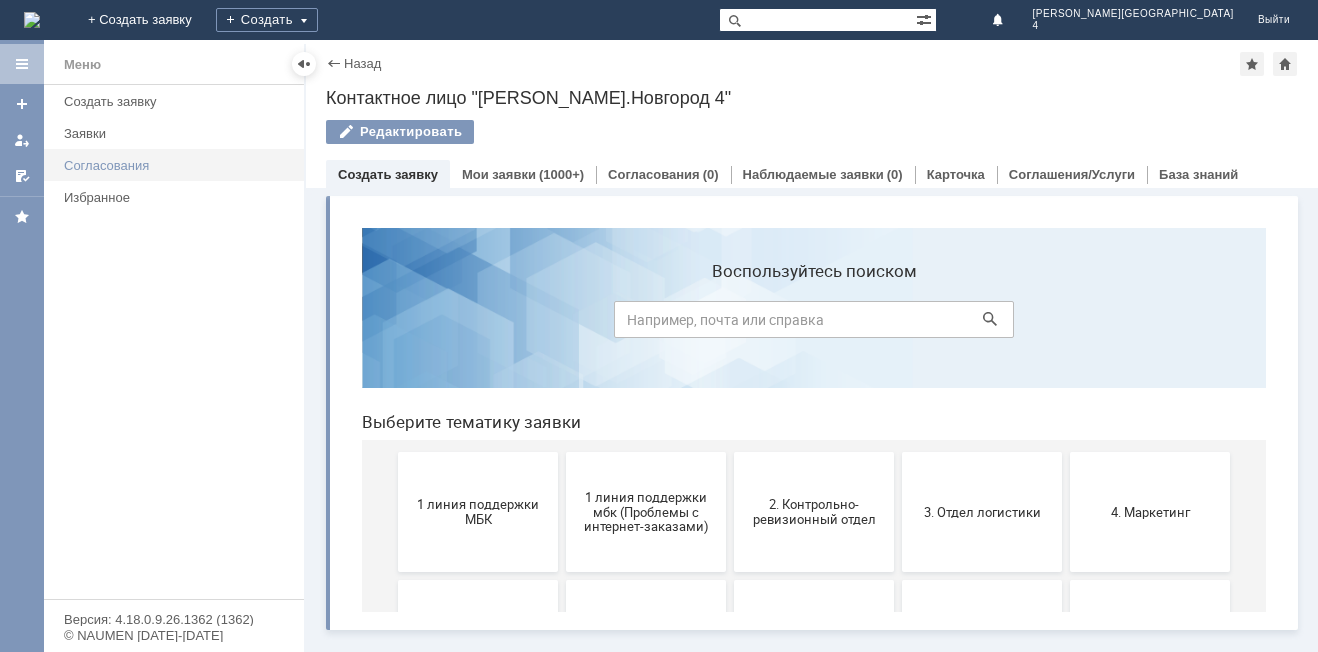scroll, scrollTop: 0, scrollLeft: 0, axis: both 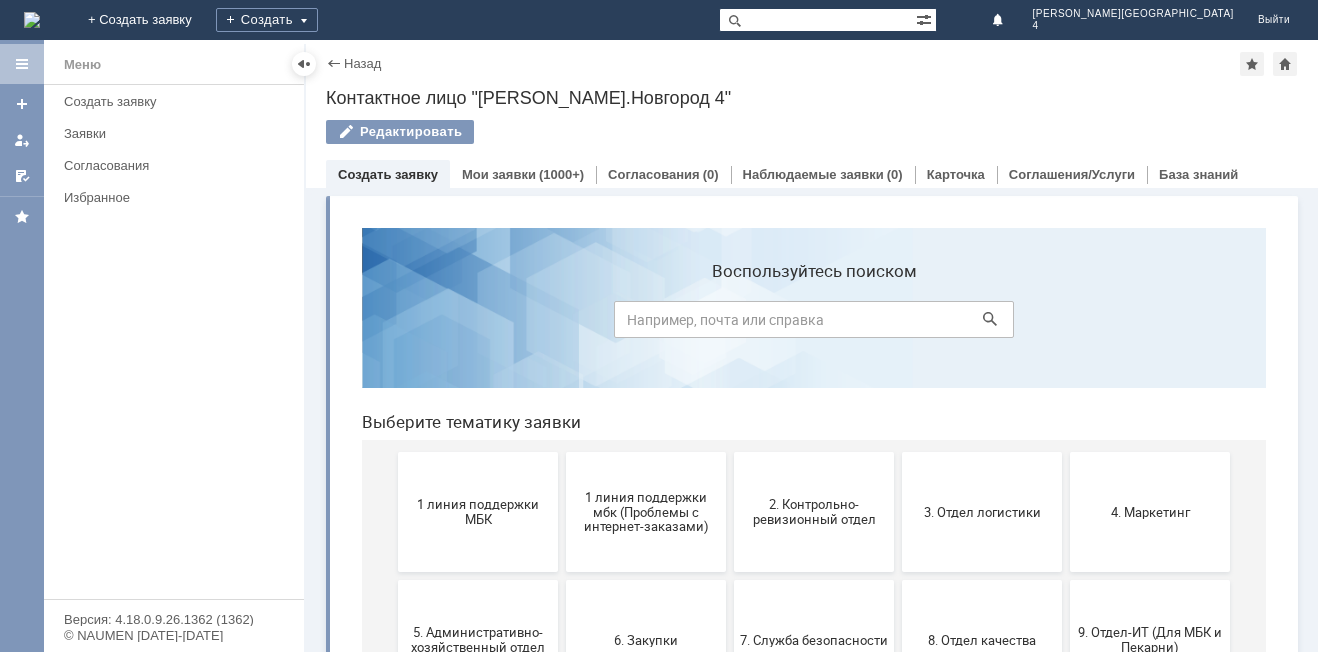 click on "1 линия поддержки МБК" at bounding box center (478, 512) 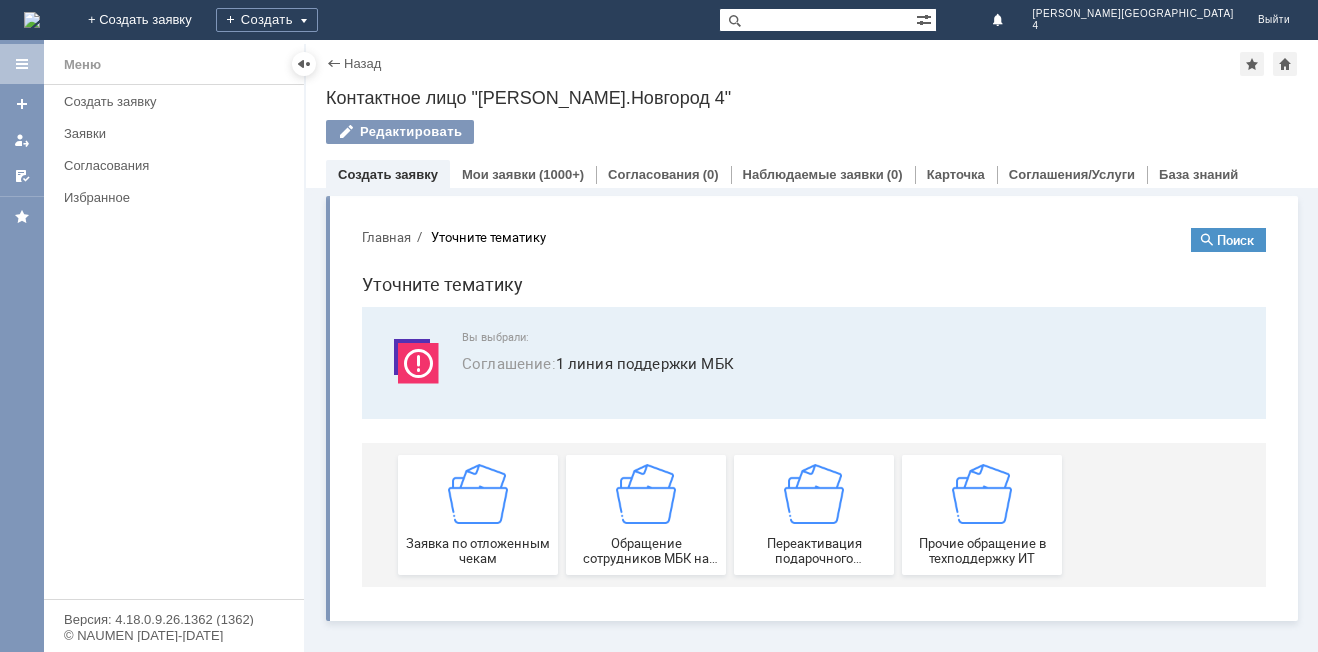click on "Заявка по отложенным чекам" at bounding box center (478, 515) 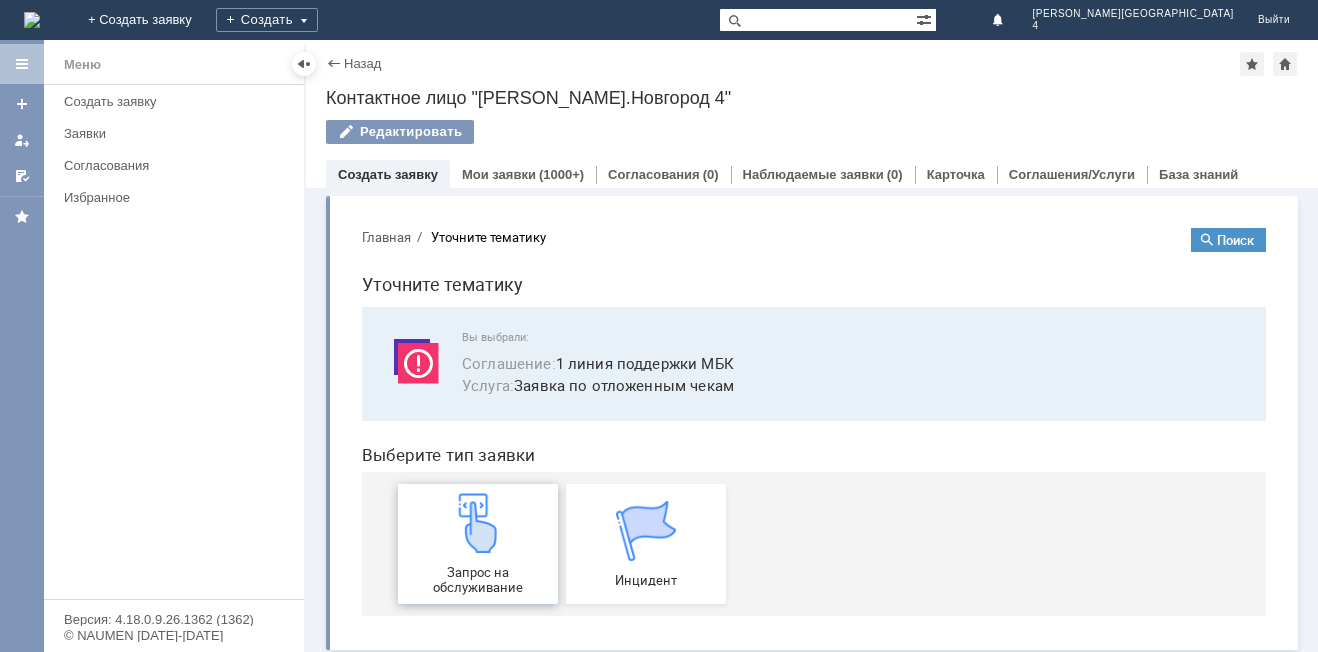 click at bounding box center (478, 523) 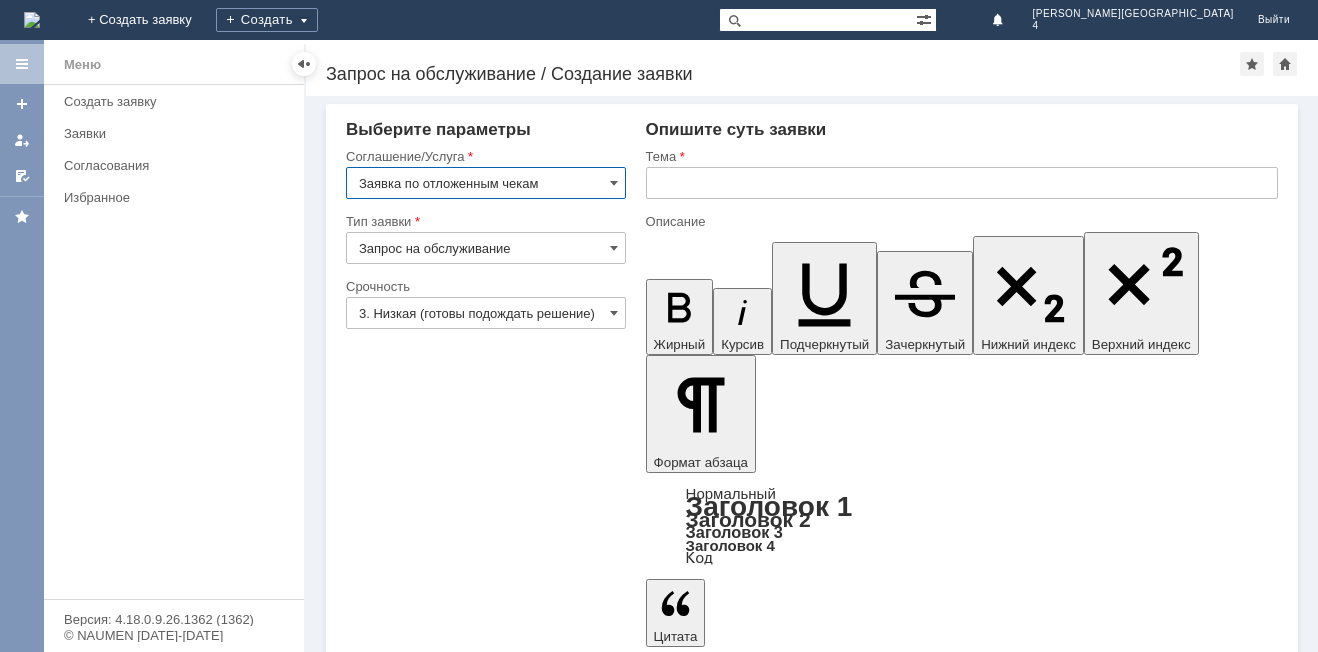 scroll, scrollTop: 0, scrollLeft: 0, axis: both 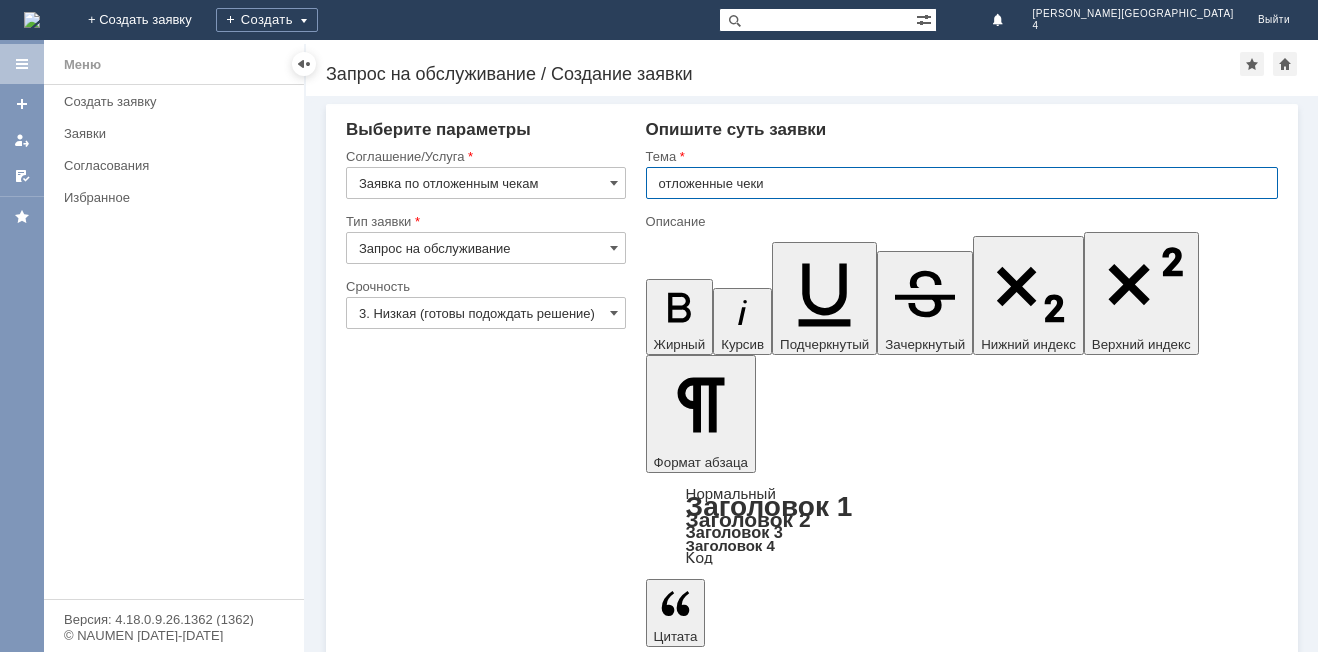 type on "отложенные чеки" 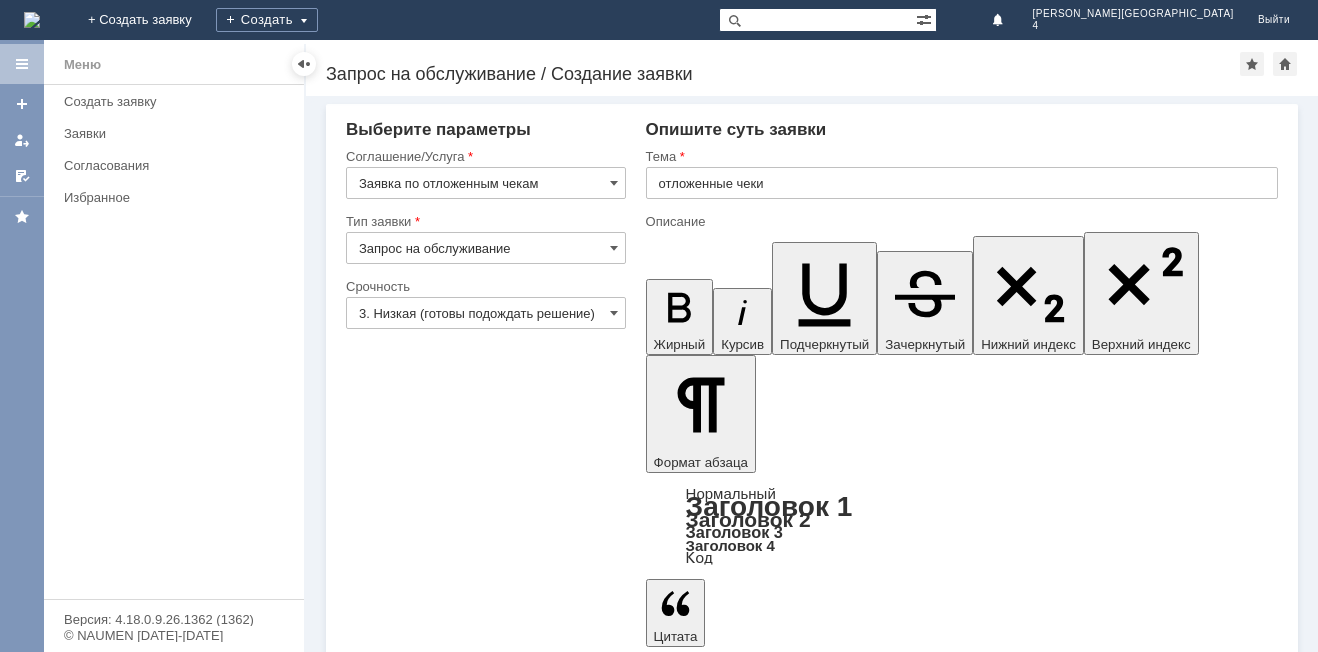 click on "Добавить файл" at bounding box center [722, 4925] 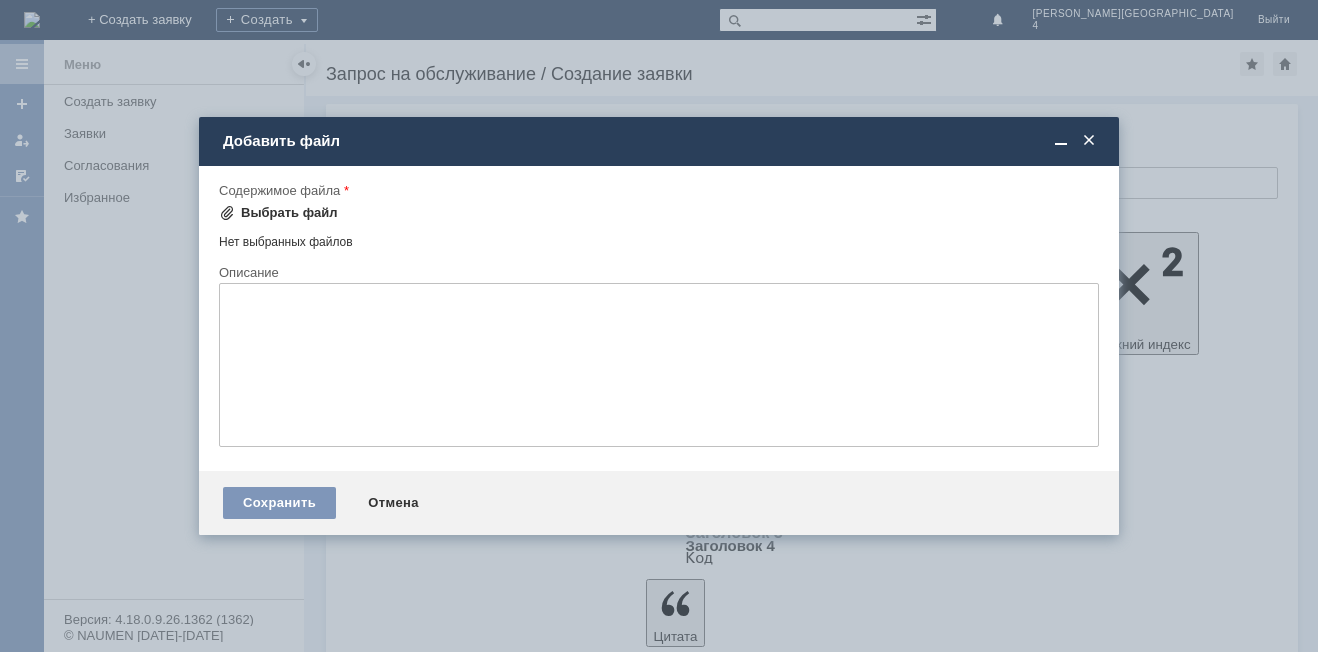 click on "Выбрать файл" at bounding box center (289, 213) 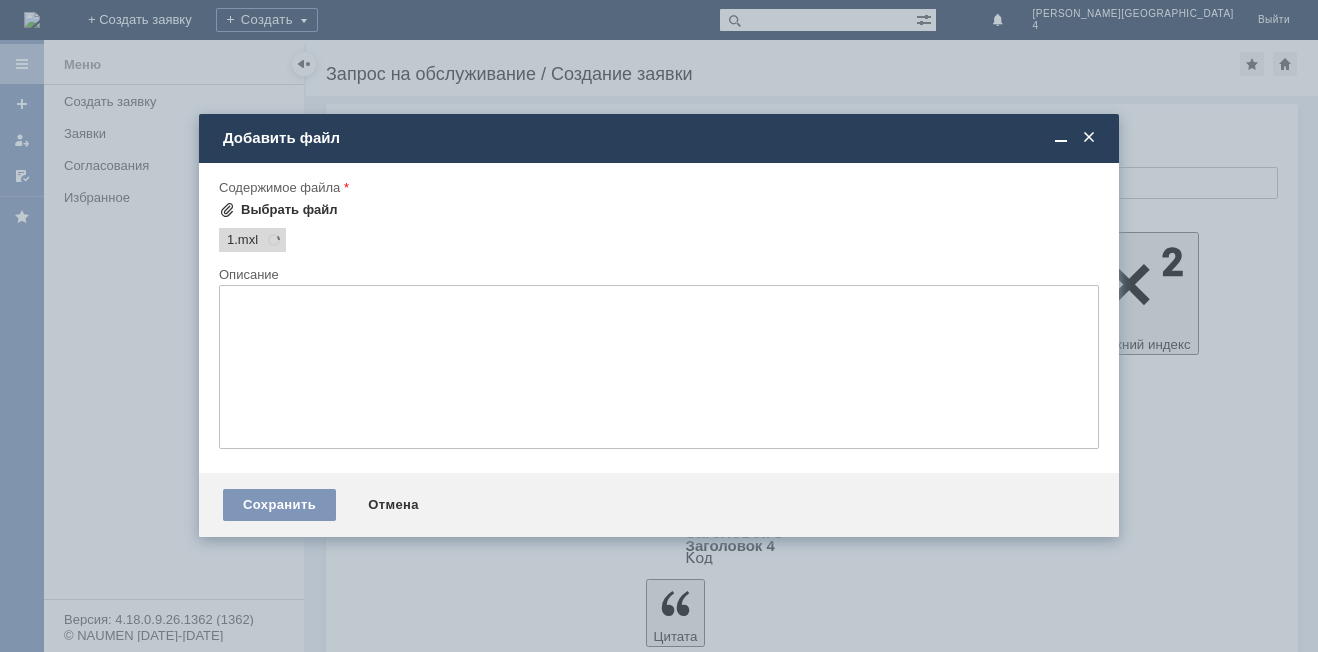 scroll, scrollTop: 0, scrollLeft: 0, axis: both 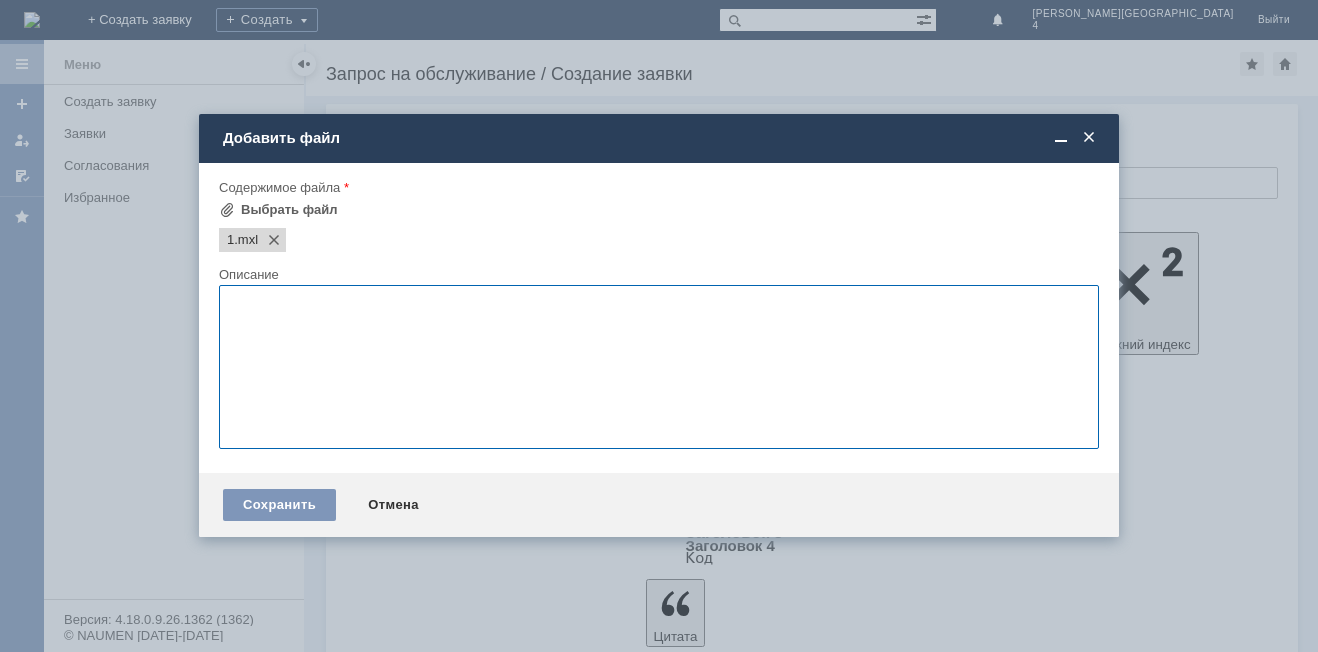 click at bounding box center [659, 367] 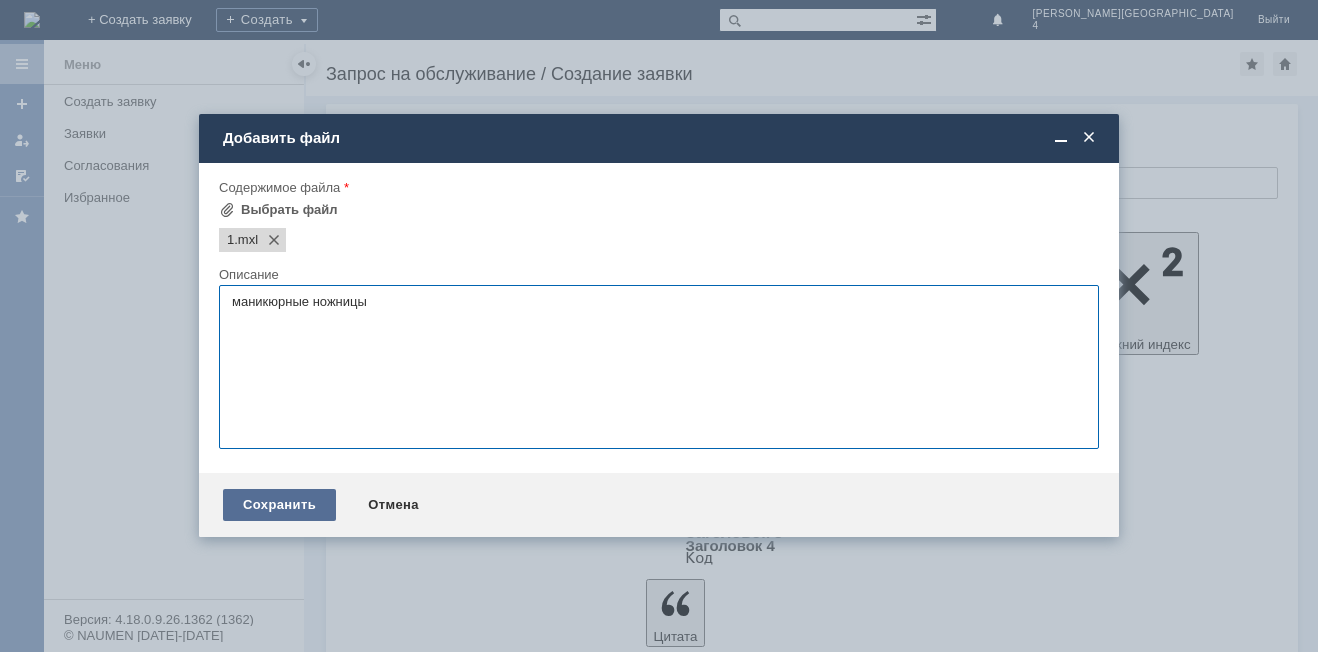 type on "маникюрные ножницы" 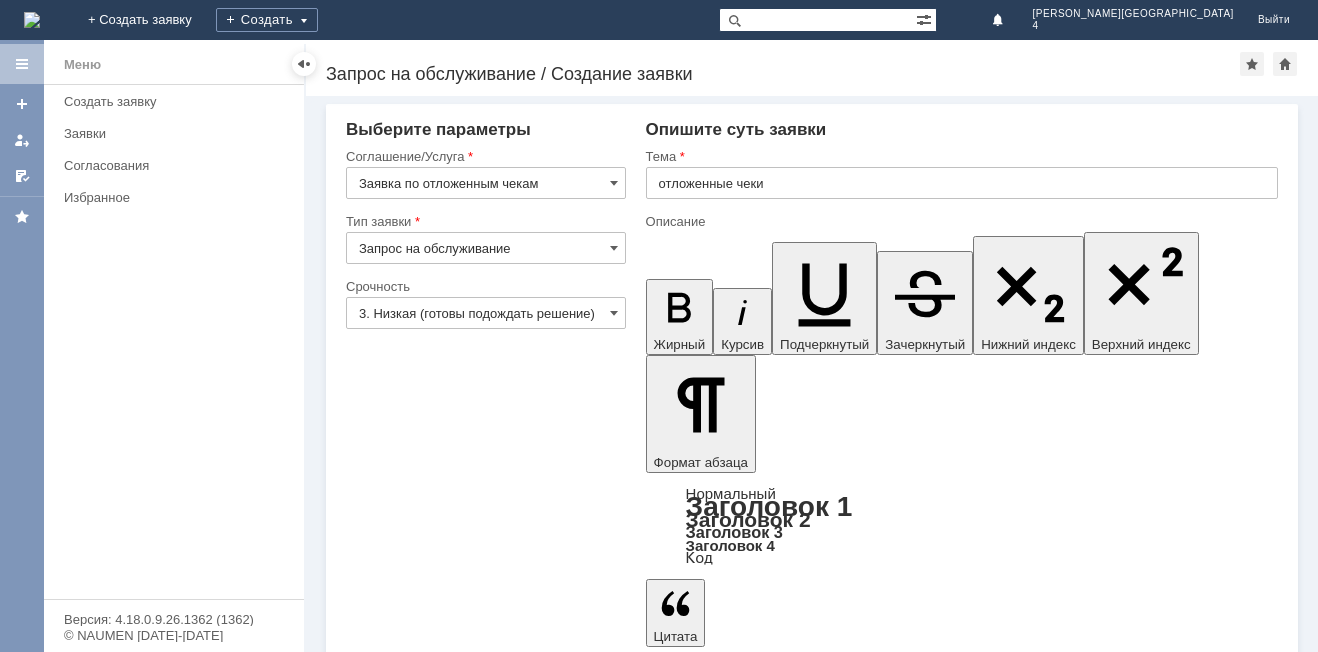 click on "Сохранить" at bounding box center (406, 5055) 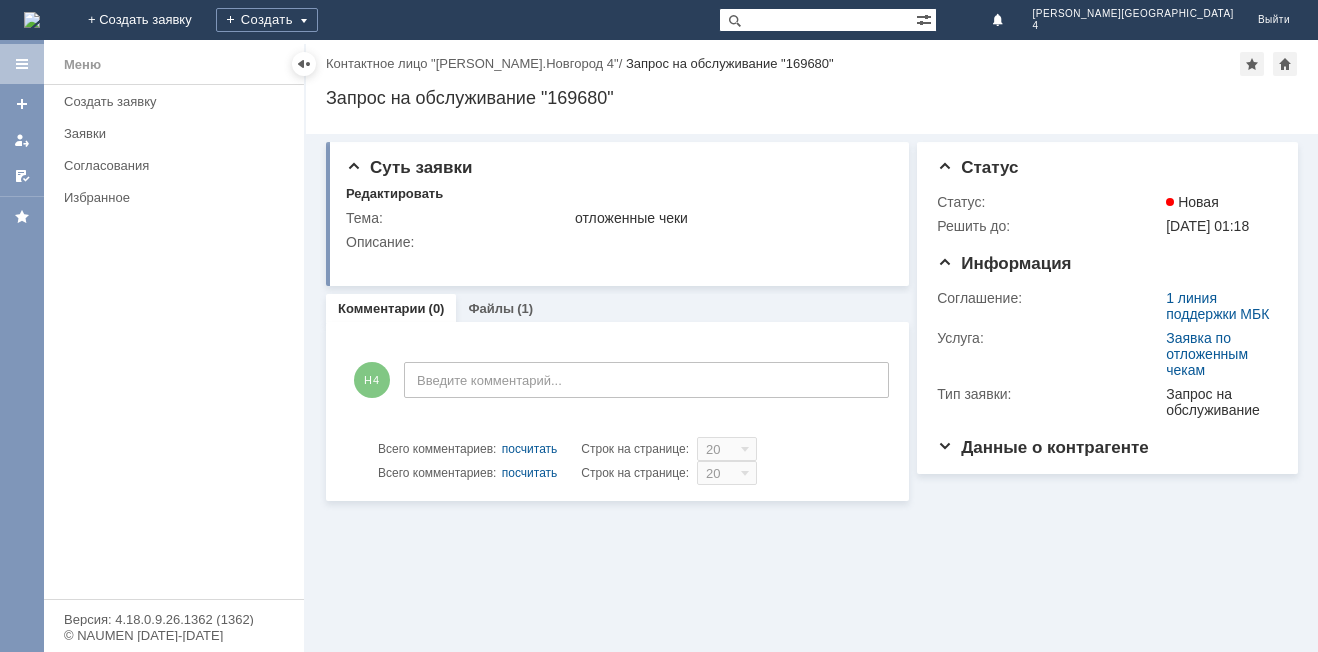scroll, scrollTop: 0, scrollLeft: 0, axis: both 